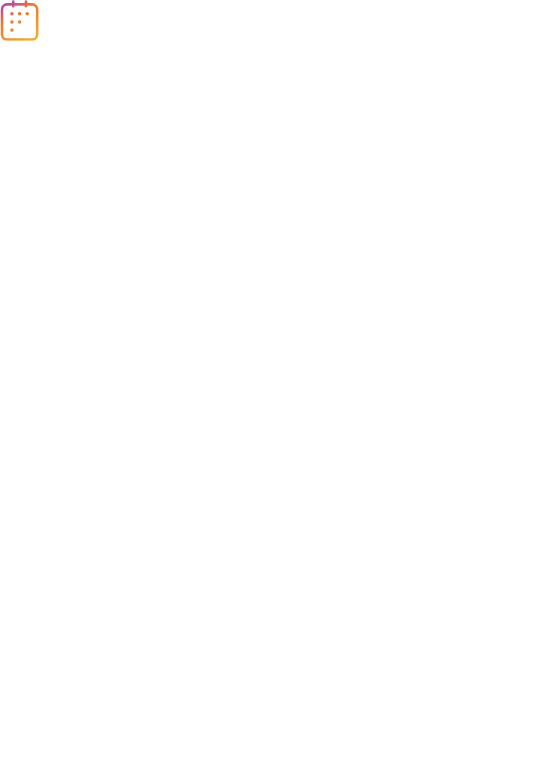 scroll, scrollTop: 0, scrollLeft: 0, axis: both 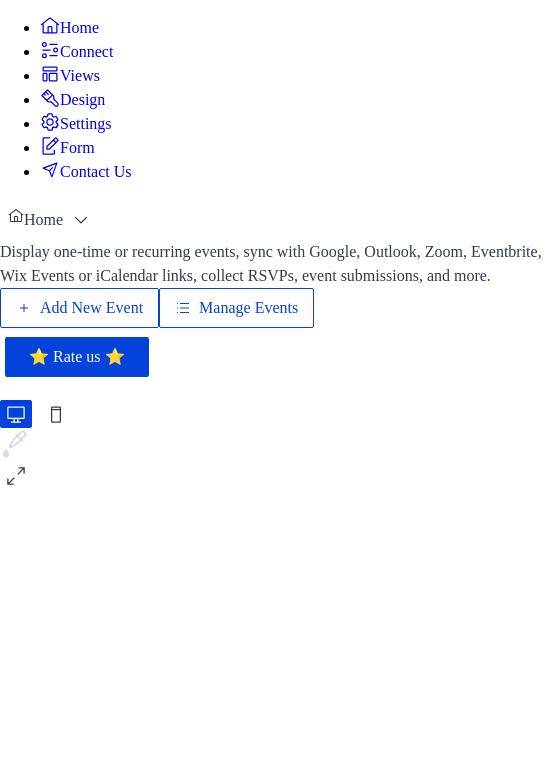 click on "Manage Events" at bounding box center [248, 308] 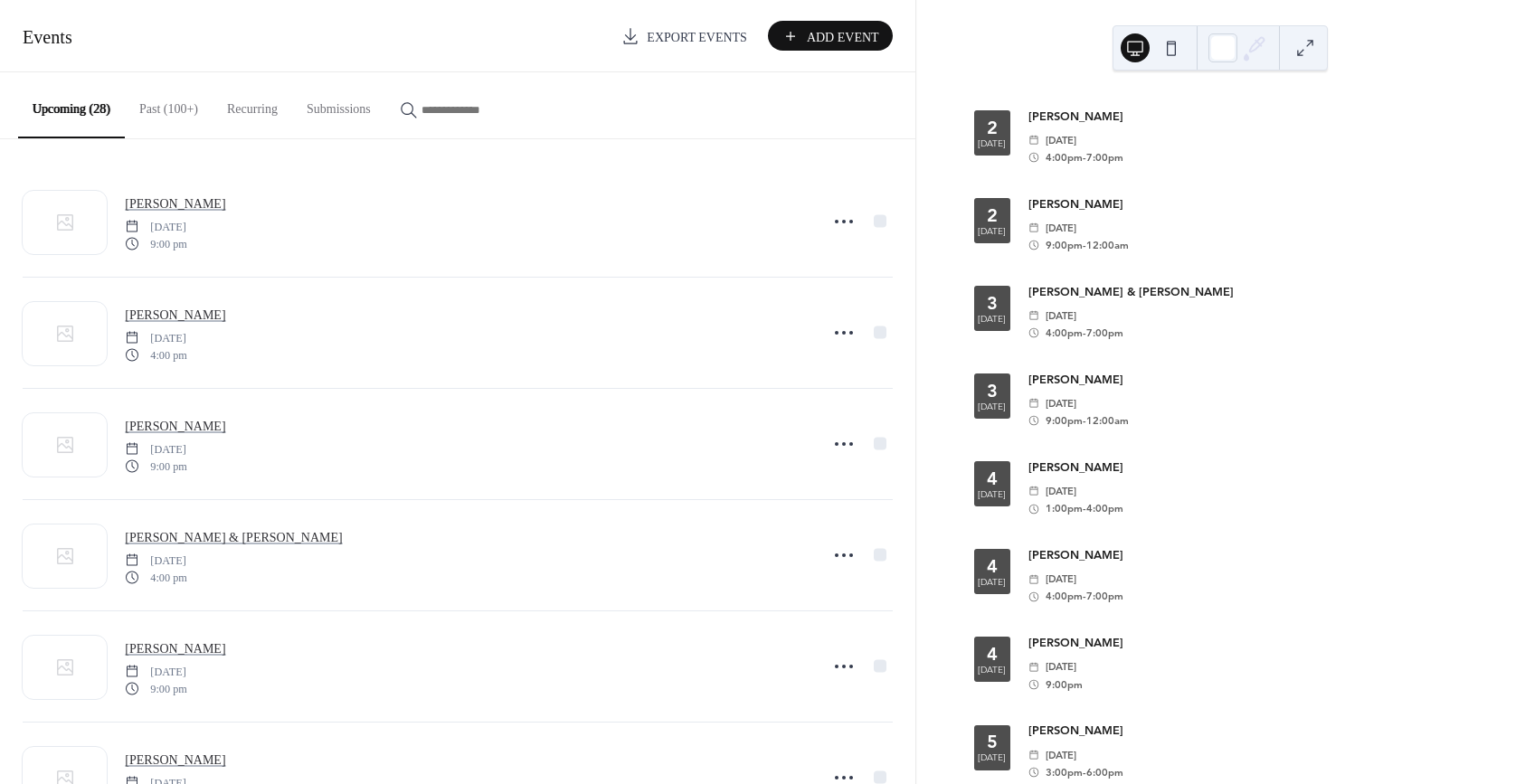 scroll, scrollTop: 0, scrollLeft: 0, axis: both 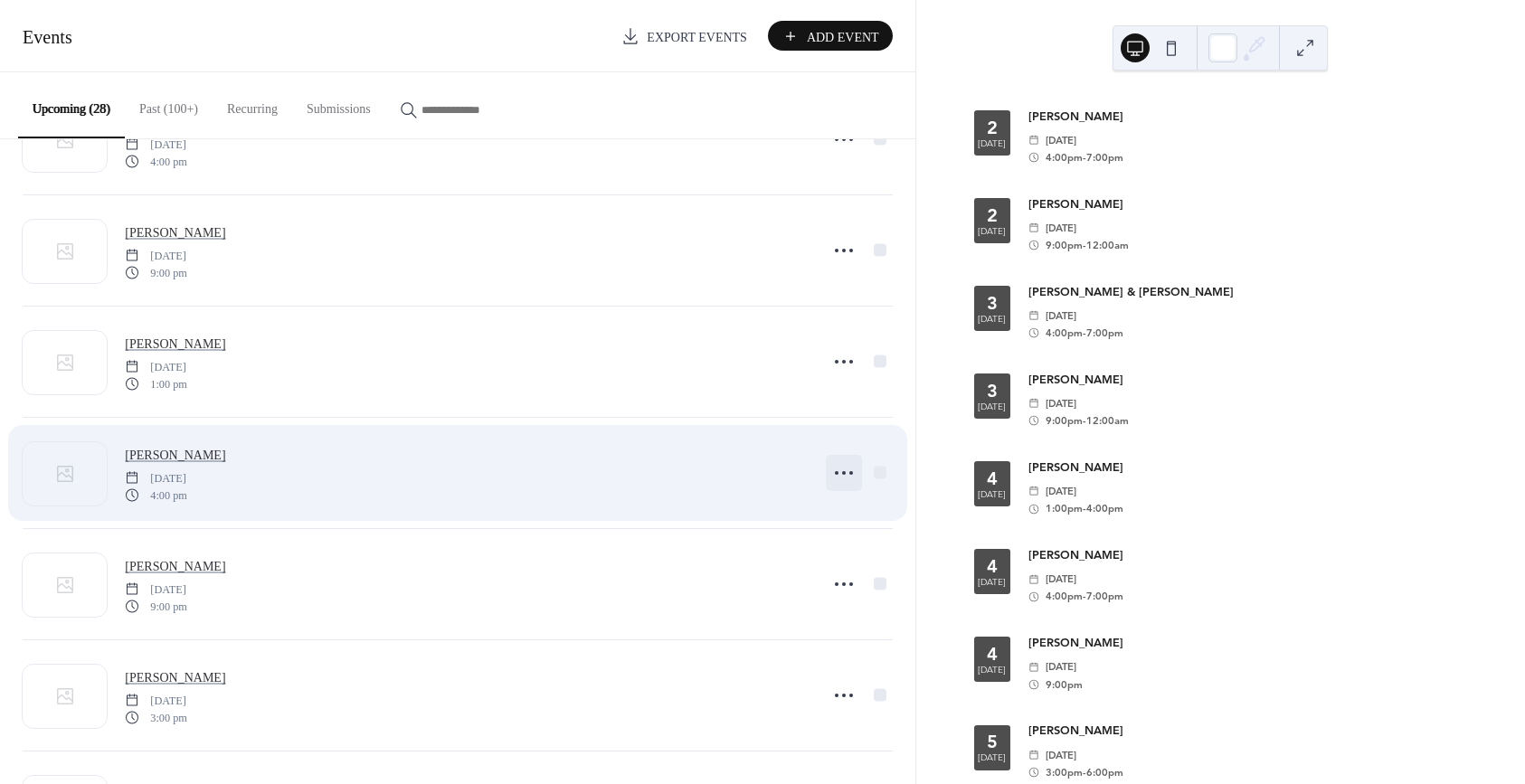click 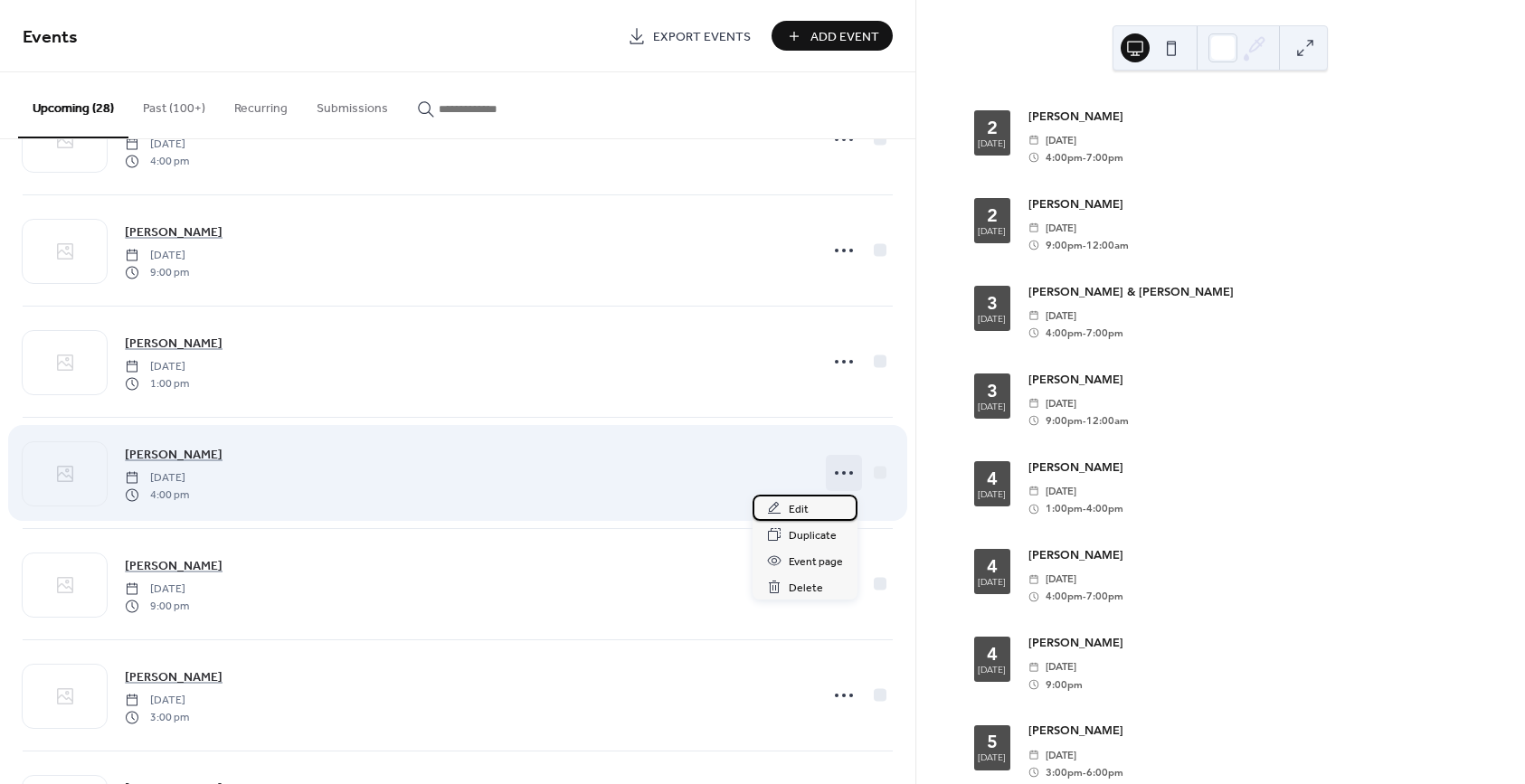 click on "Edit" at bounding box center (799, 509) 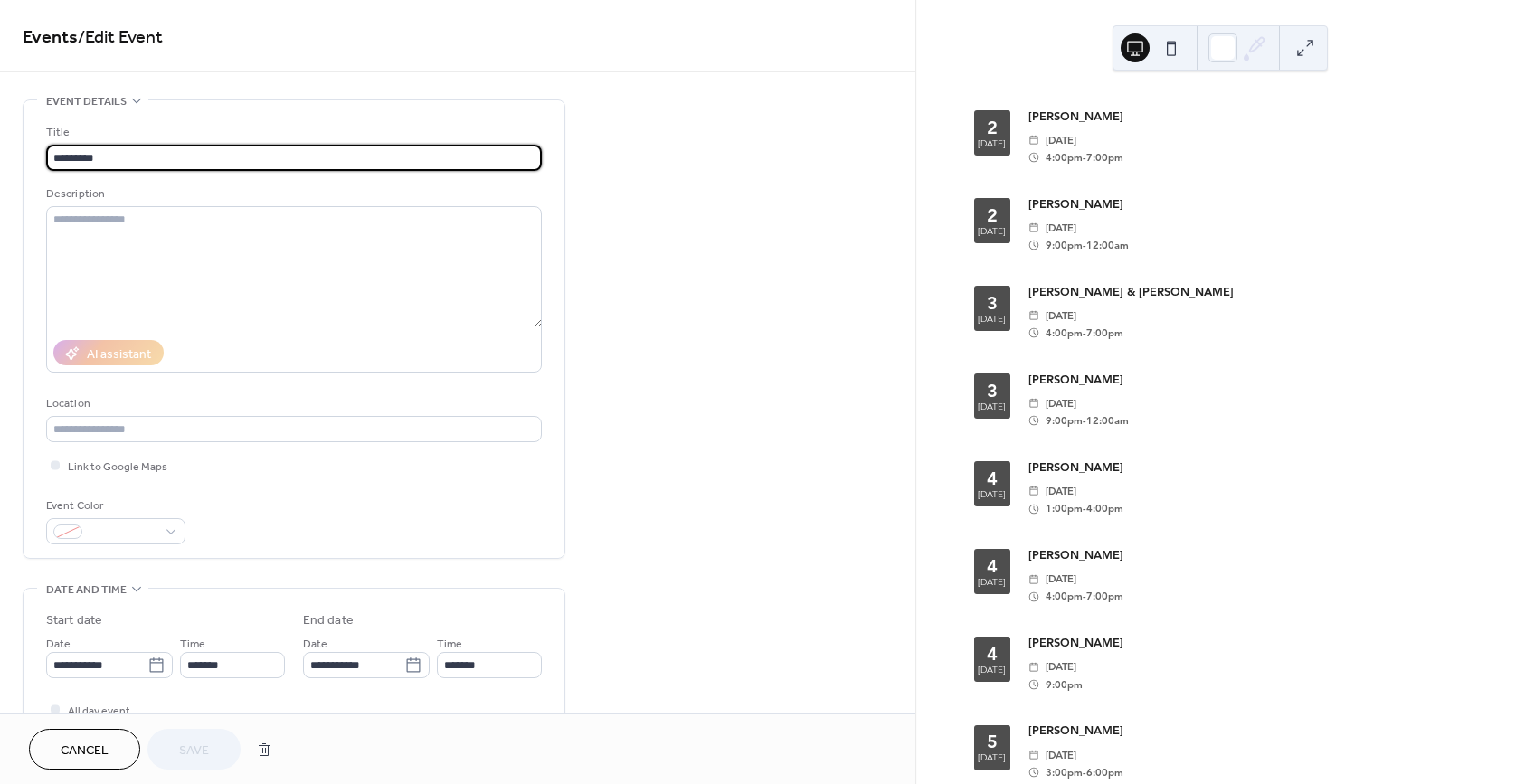 click on "*********" at bounding box center (294, 157) 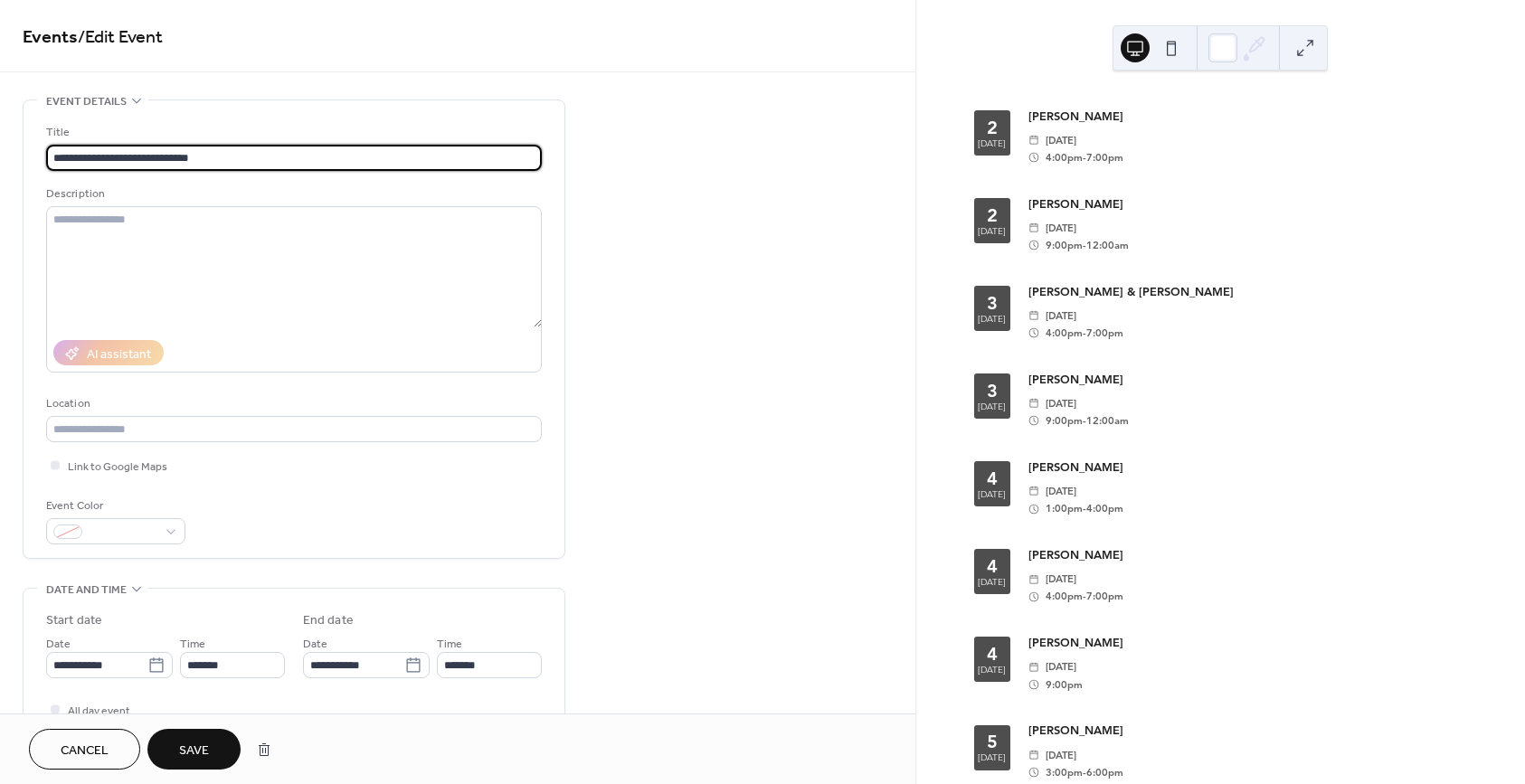 click on "**********" at bounding box center (294, 157) 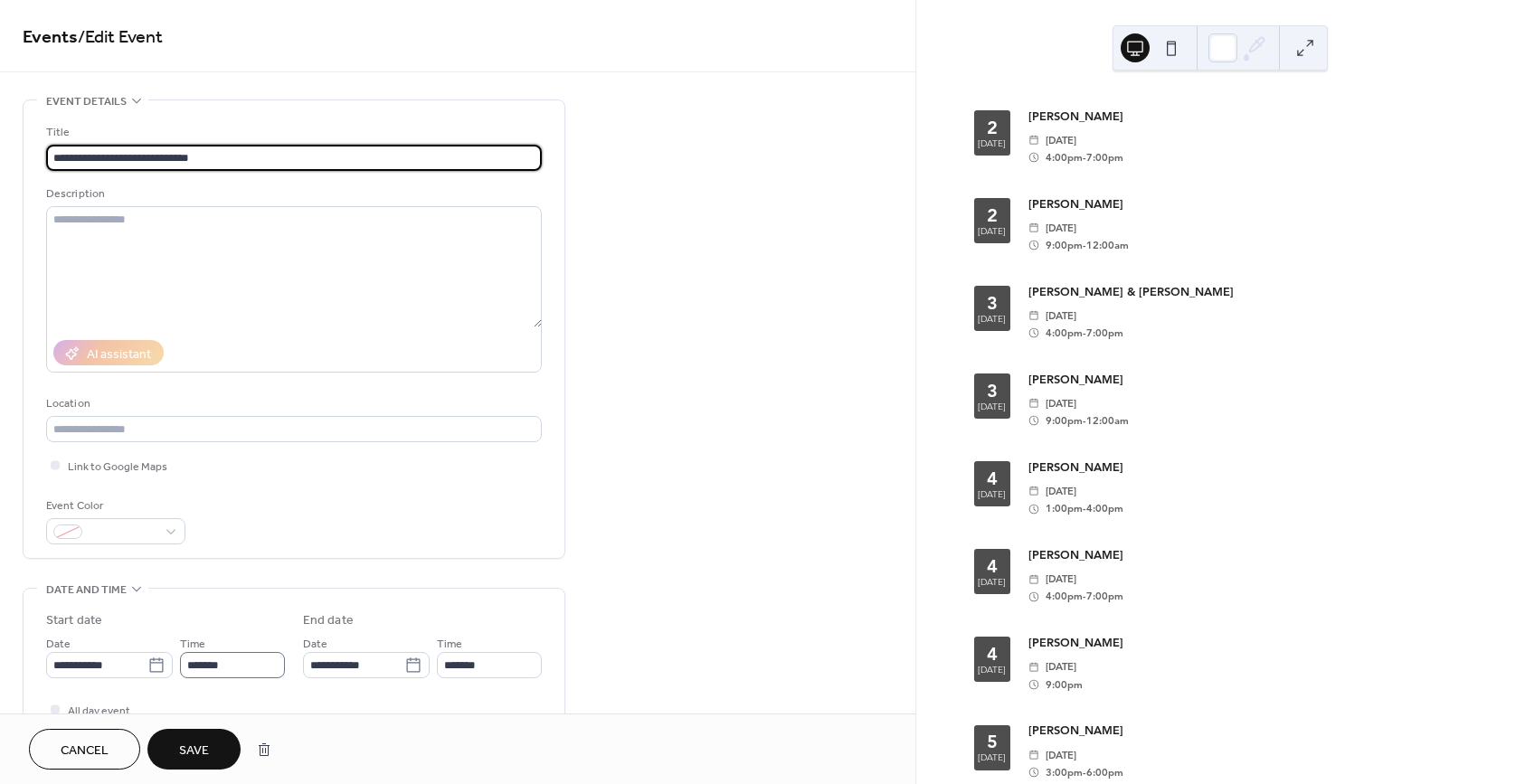 type on "**********" 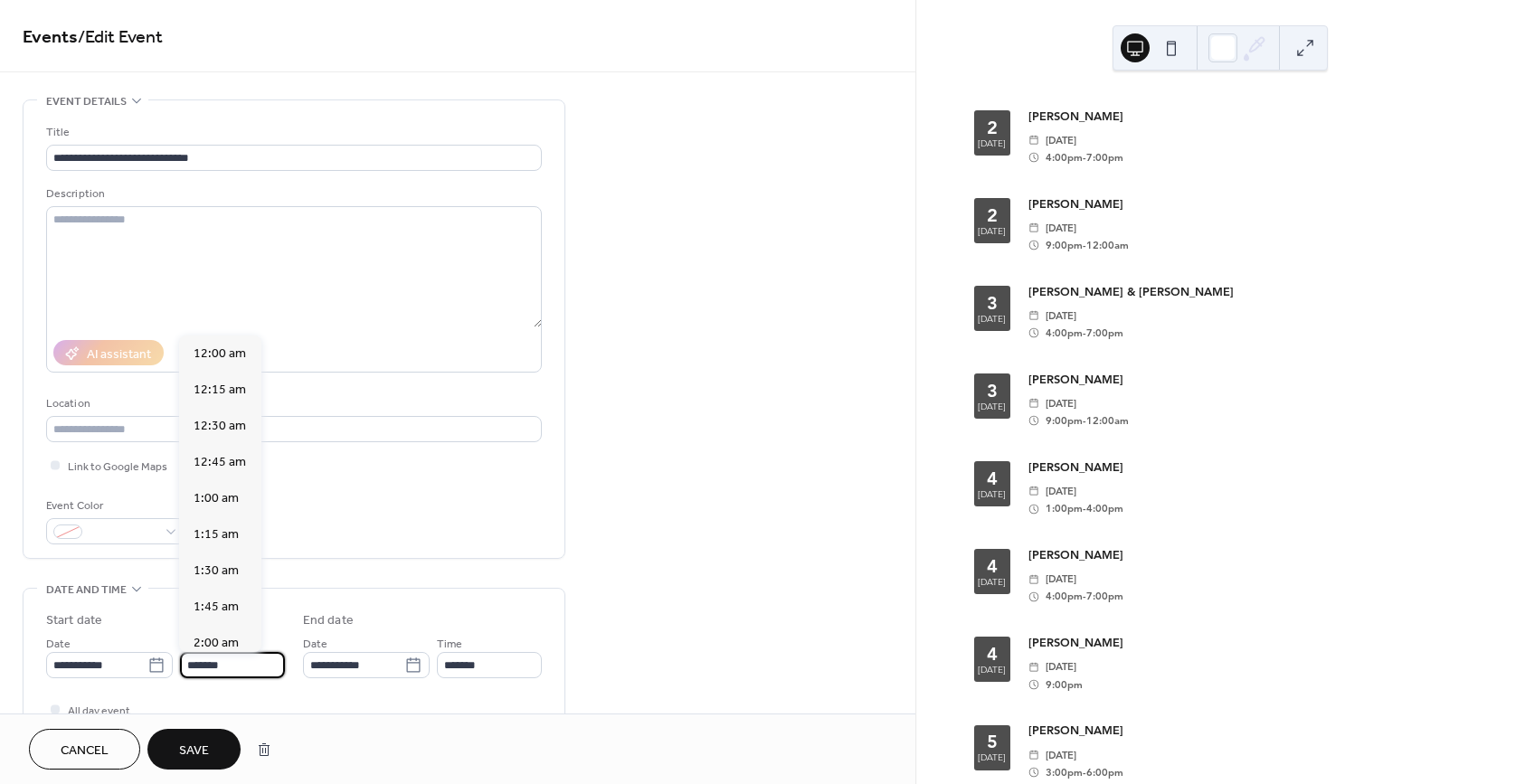 click on "*******" at bounding box center (232, 665) 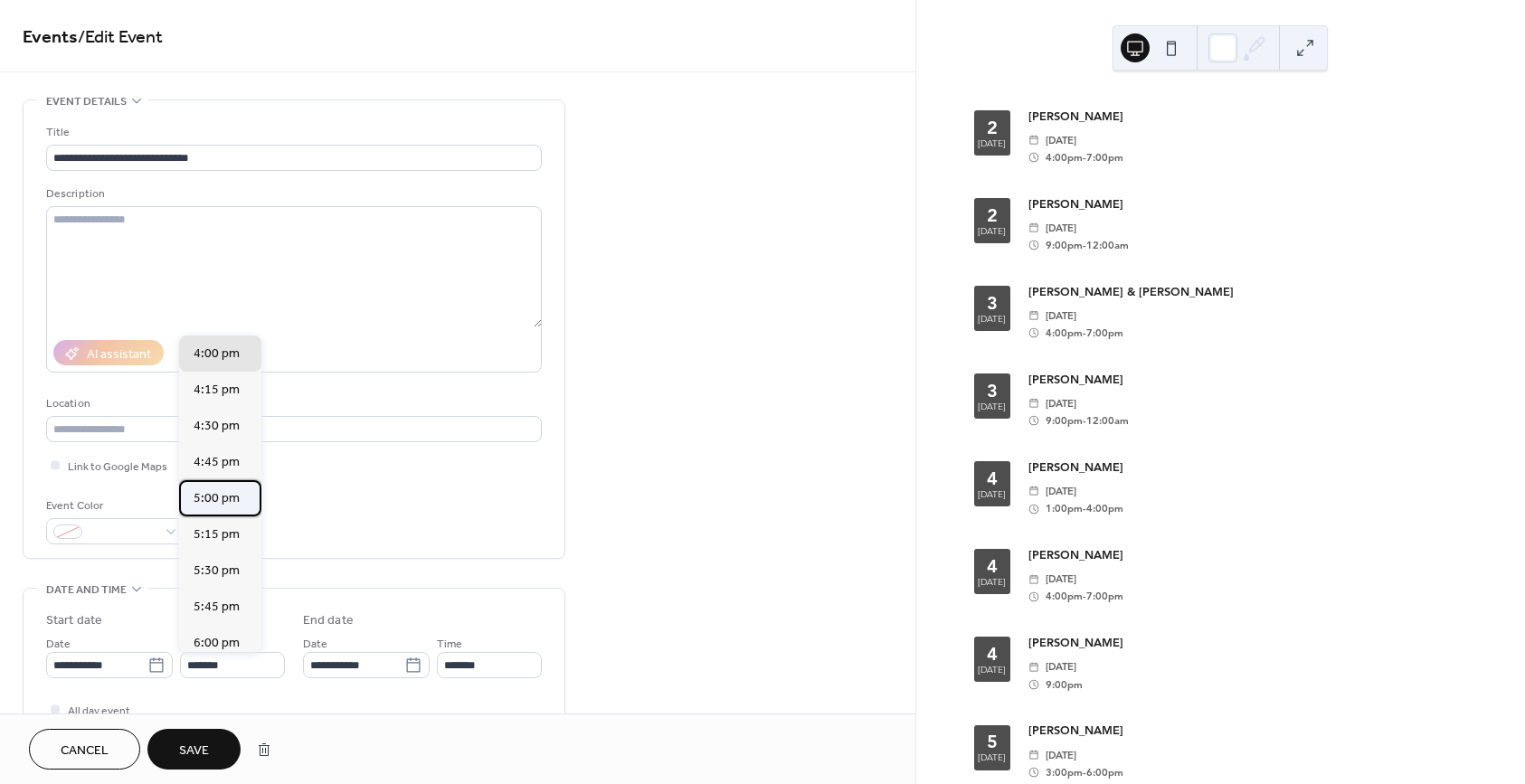 click on "5:00 pm" at bounding box center [216, 498] 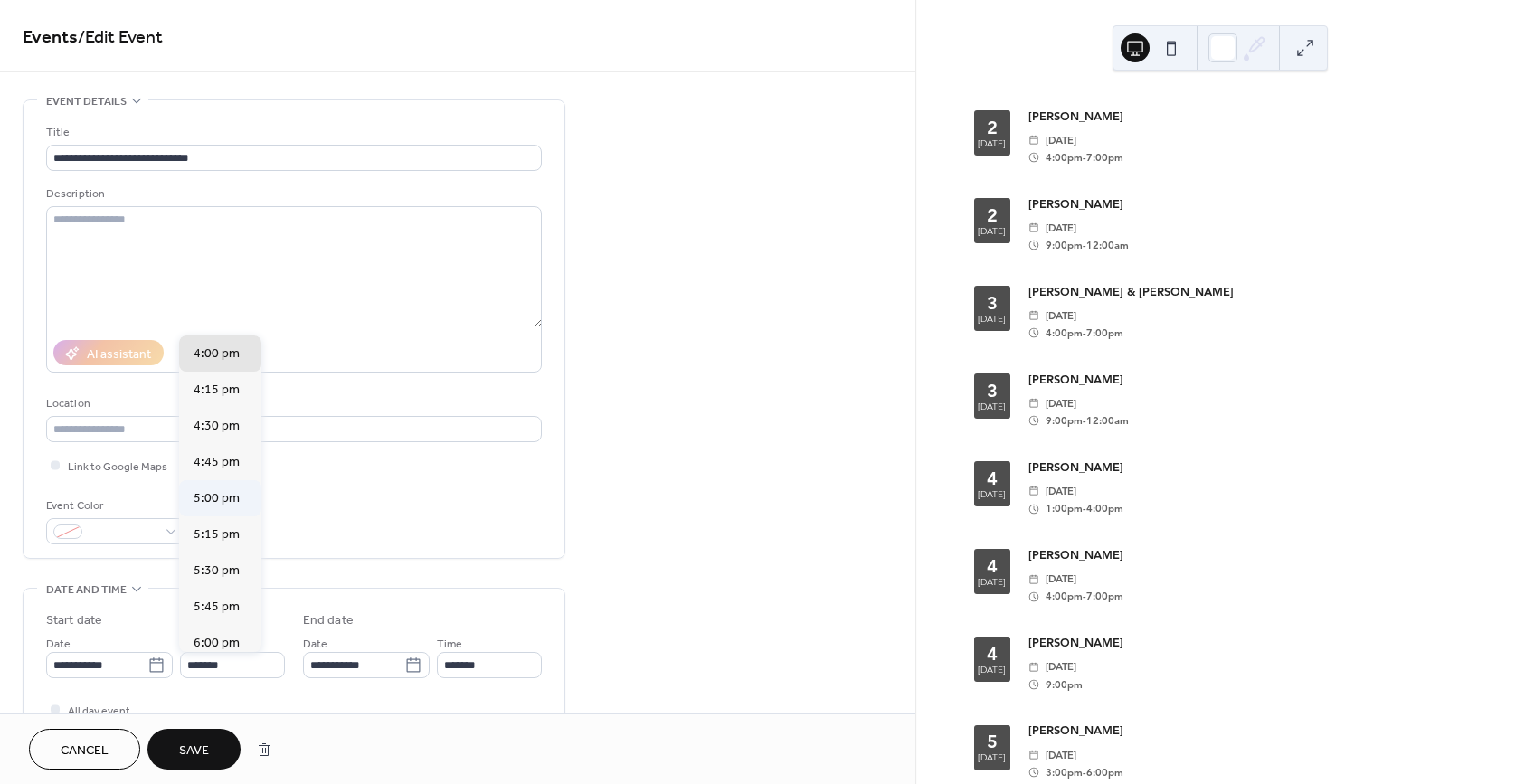 type on "*******" 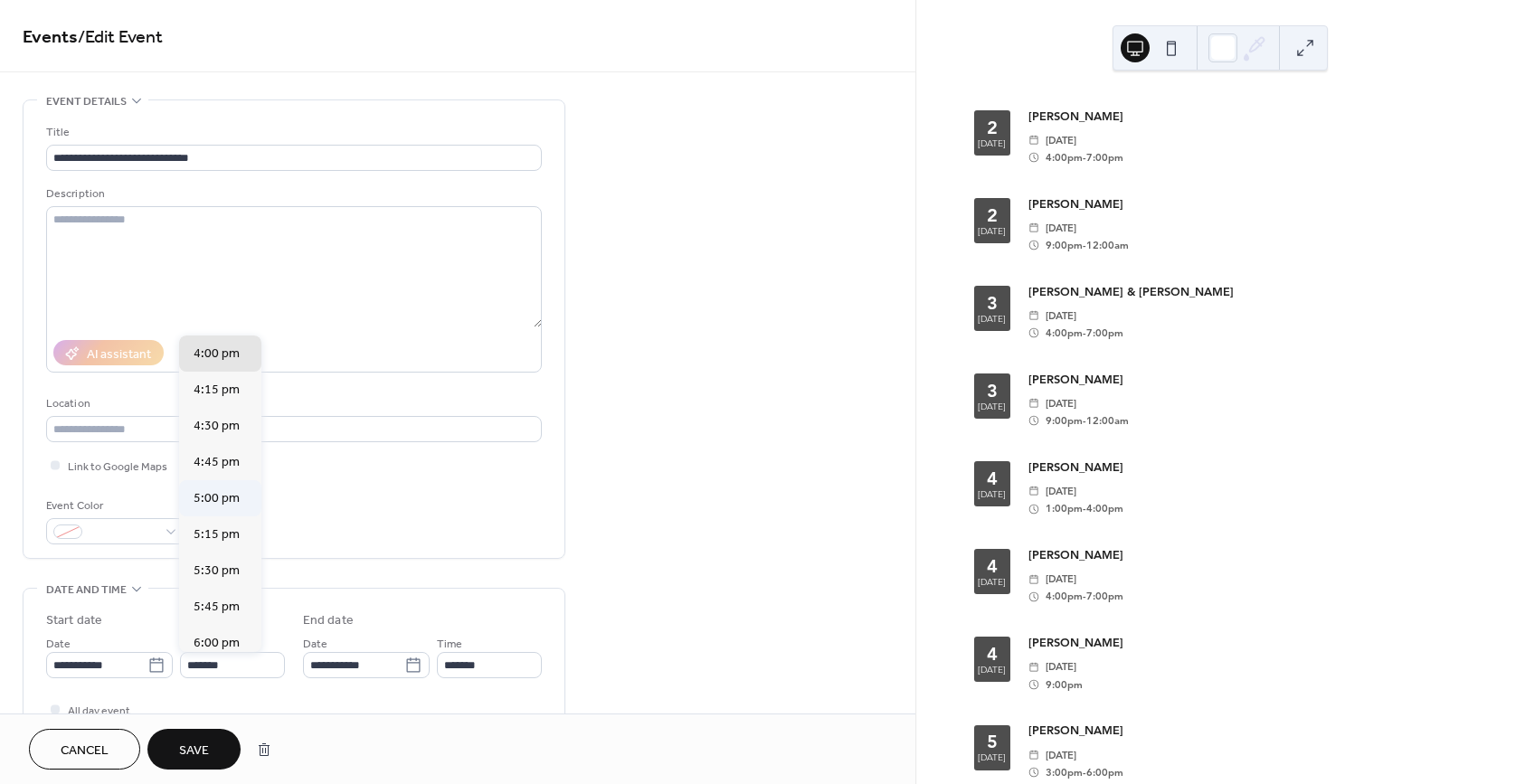 type on "*******" 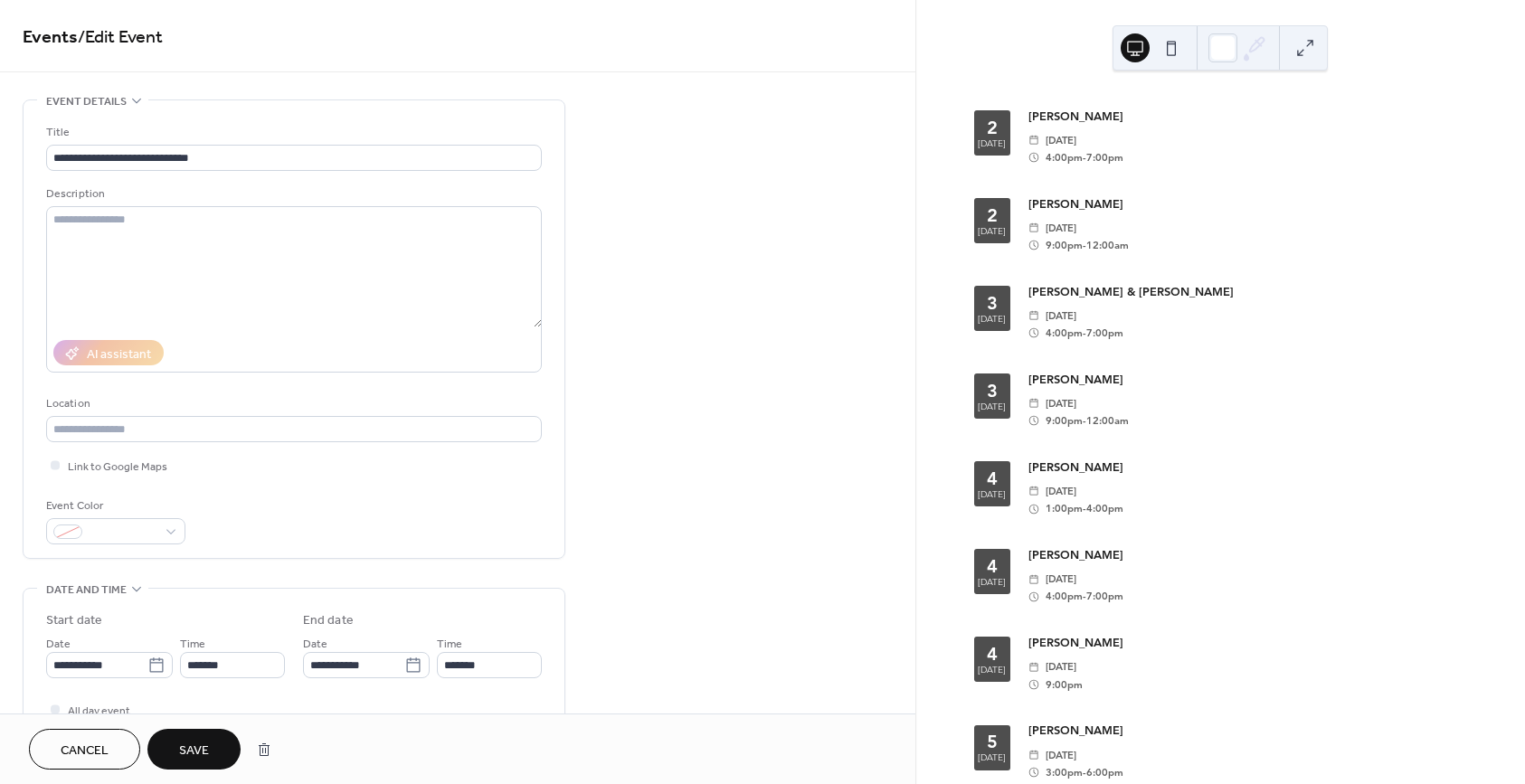 click on "Save" at bounding box center [194, 751] 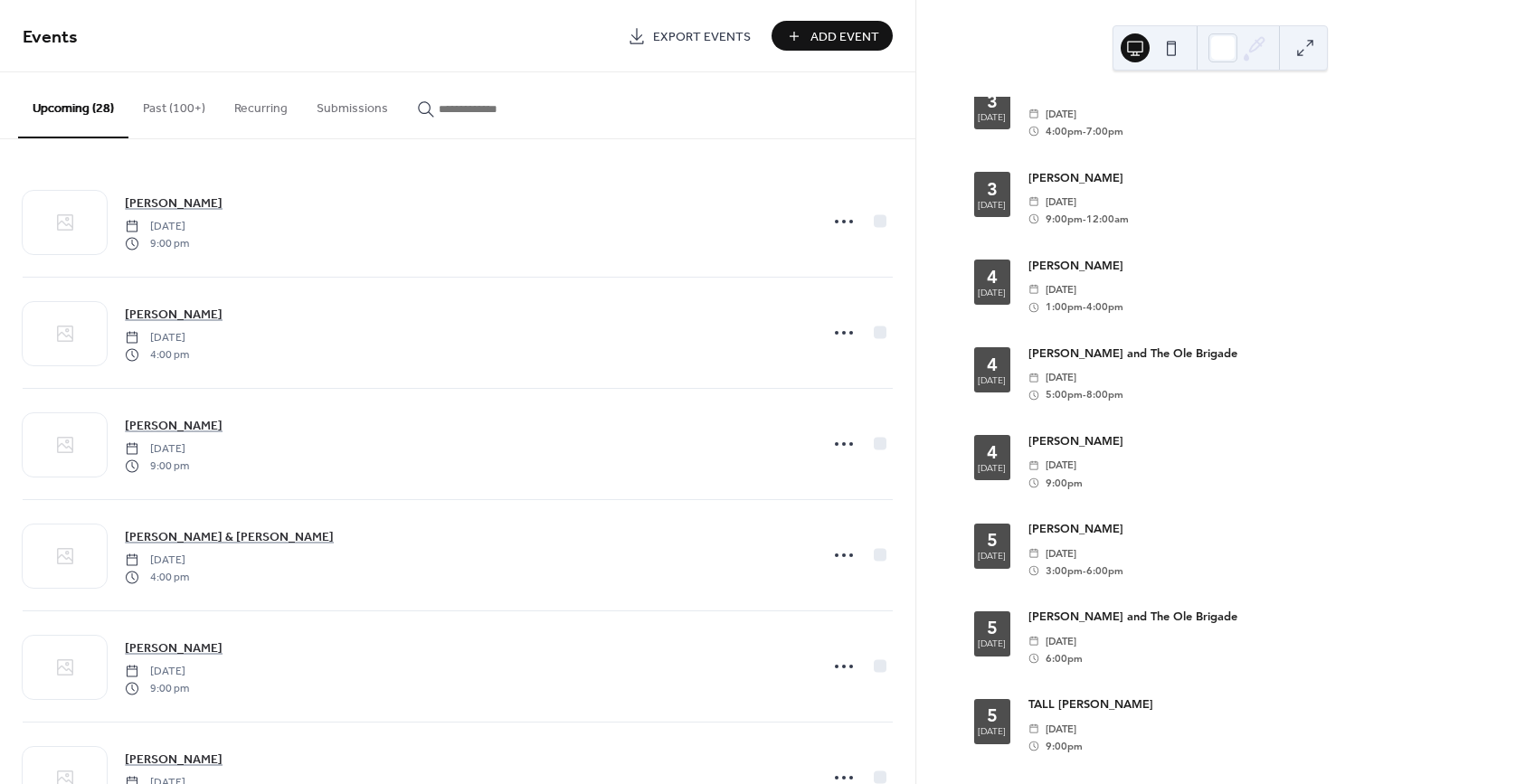 scroll, scrollTop: 210, scrollLeft: 0, axis: vertical 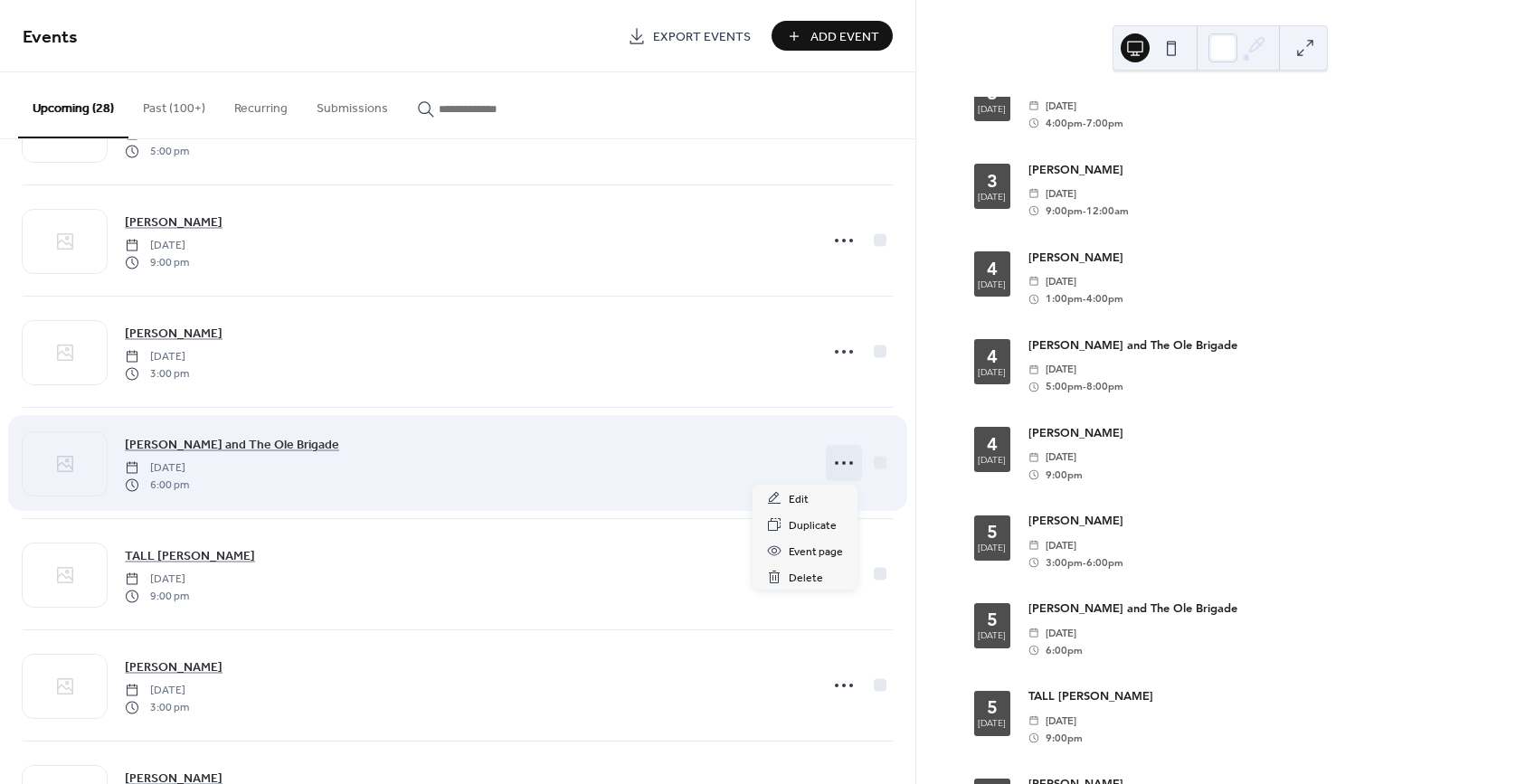 click 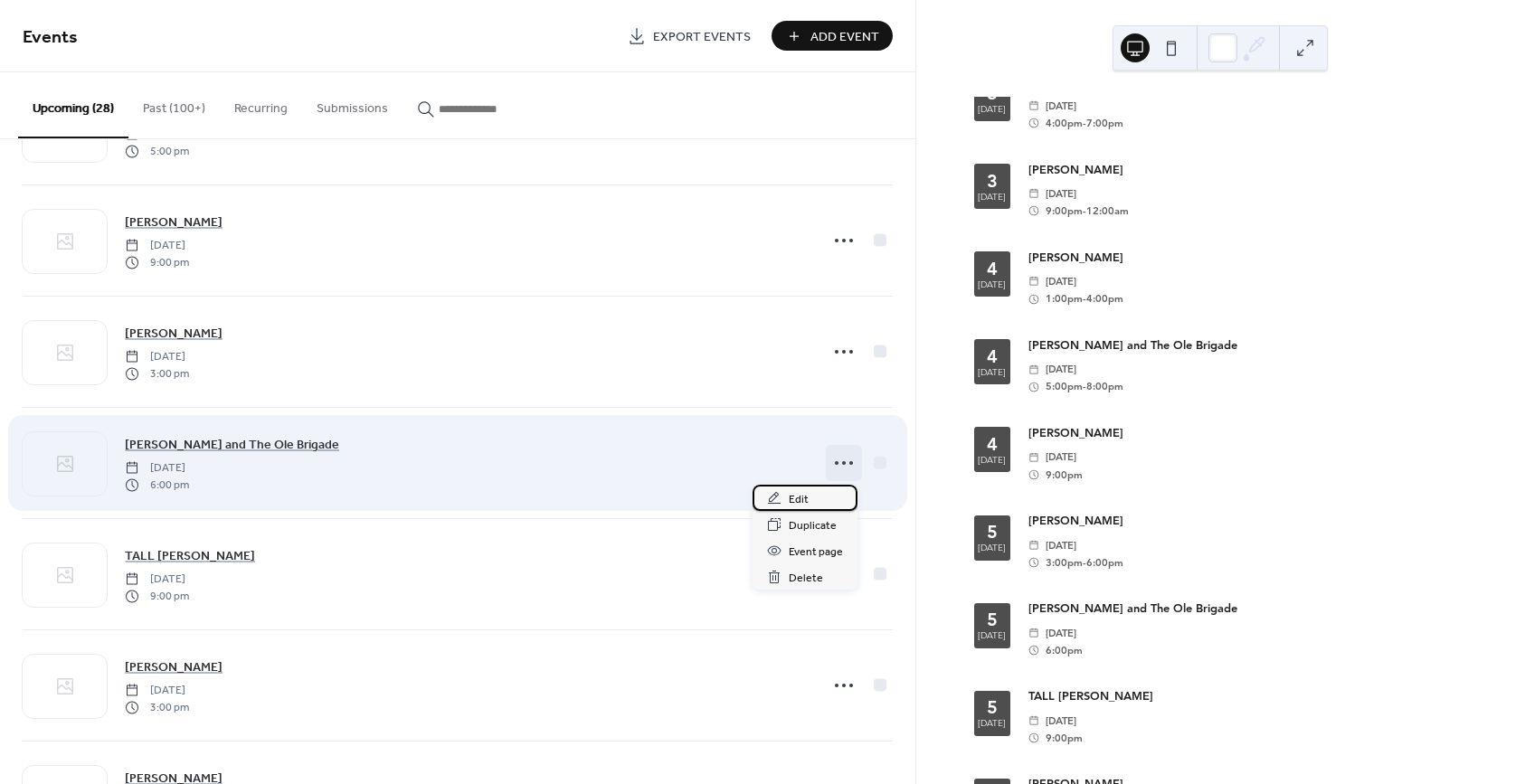 click on "Edit" at bounding box center [799, 499] 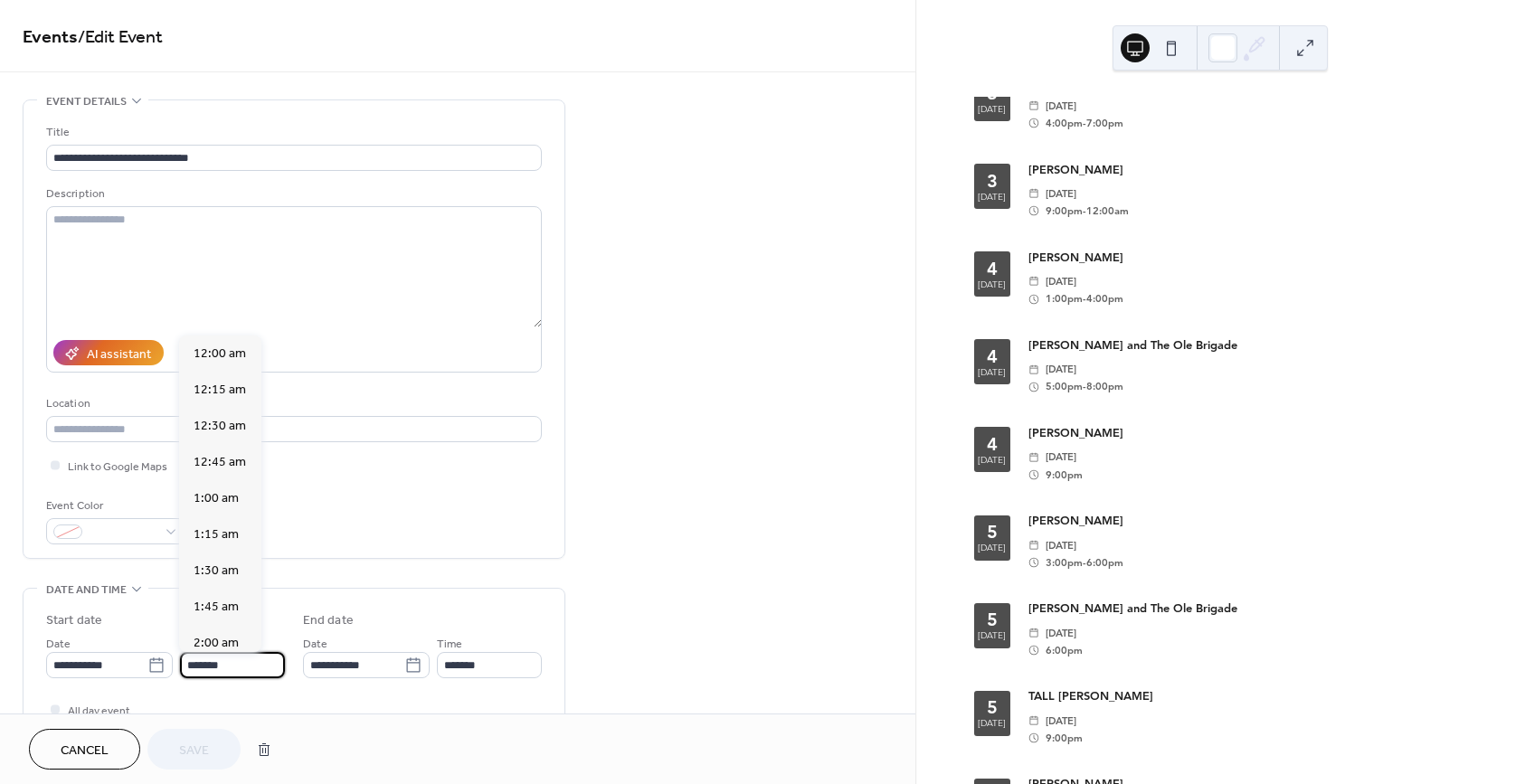 click on "*******" at bounding box center [232, 665] 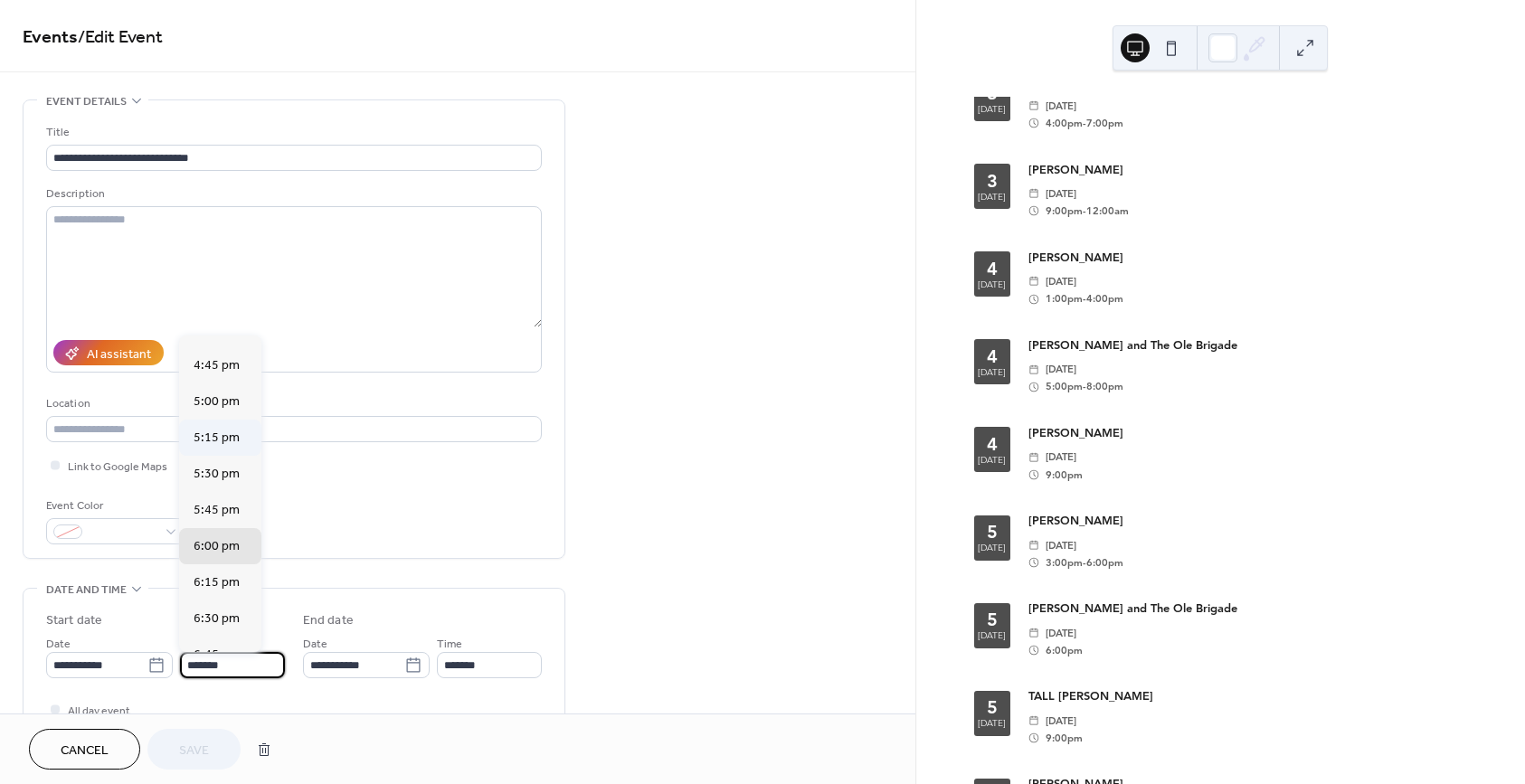 scroll, scrollTop: 2407, scrollLeft: 0, axis: vertical 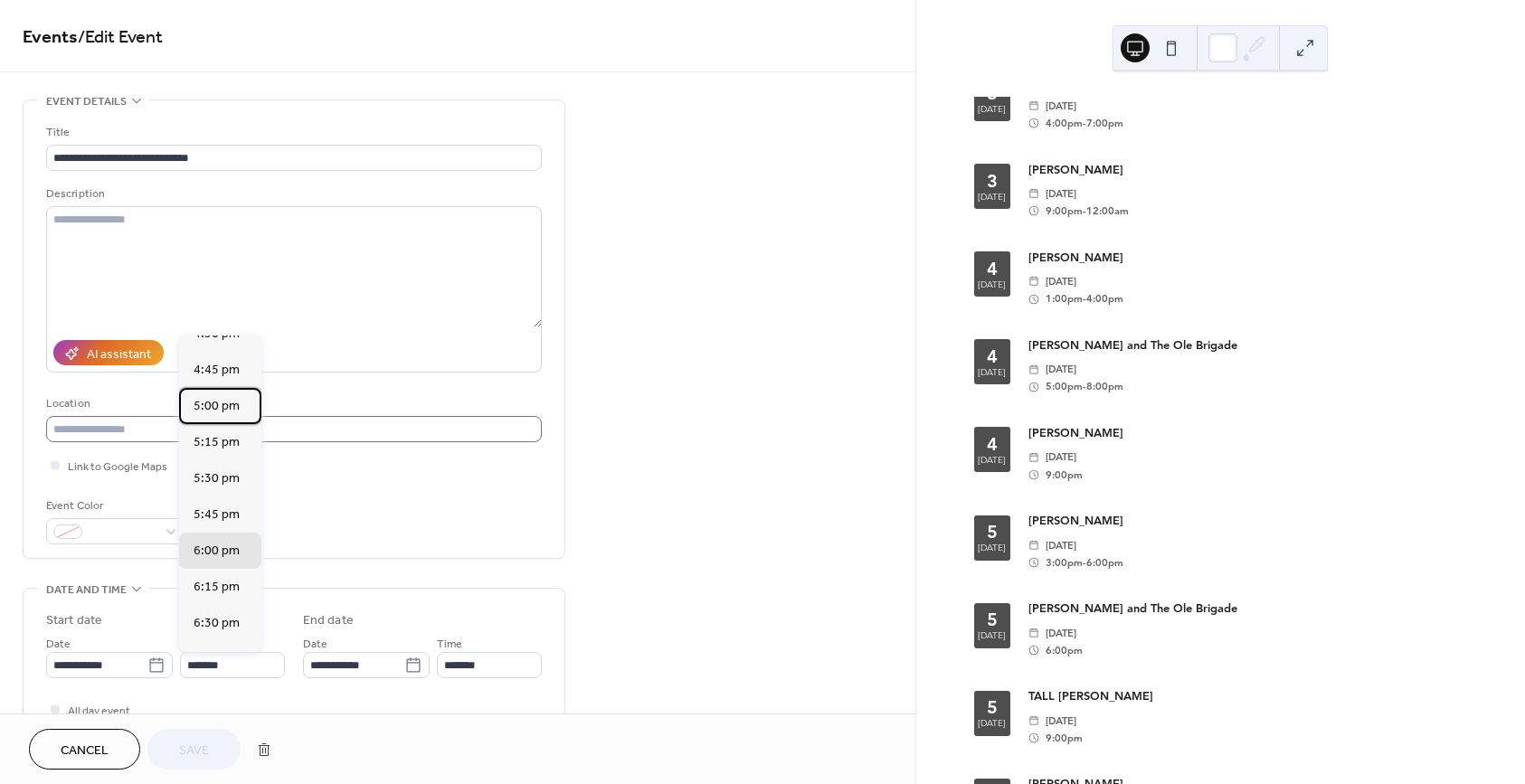 drag, startPoint x: 217, startPoint y: 404, endPoint x: 213, endPoint y: 420, distance: 16.492423 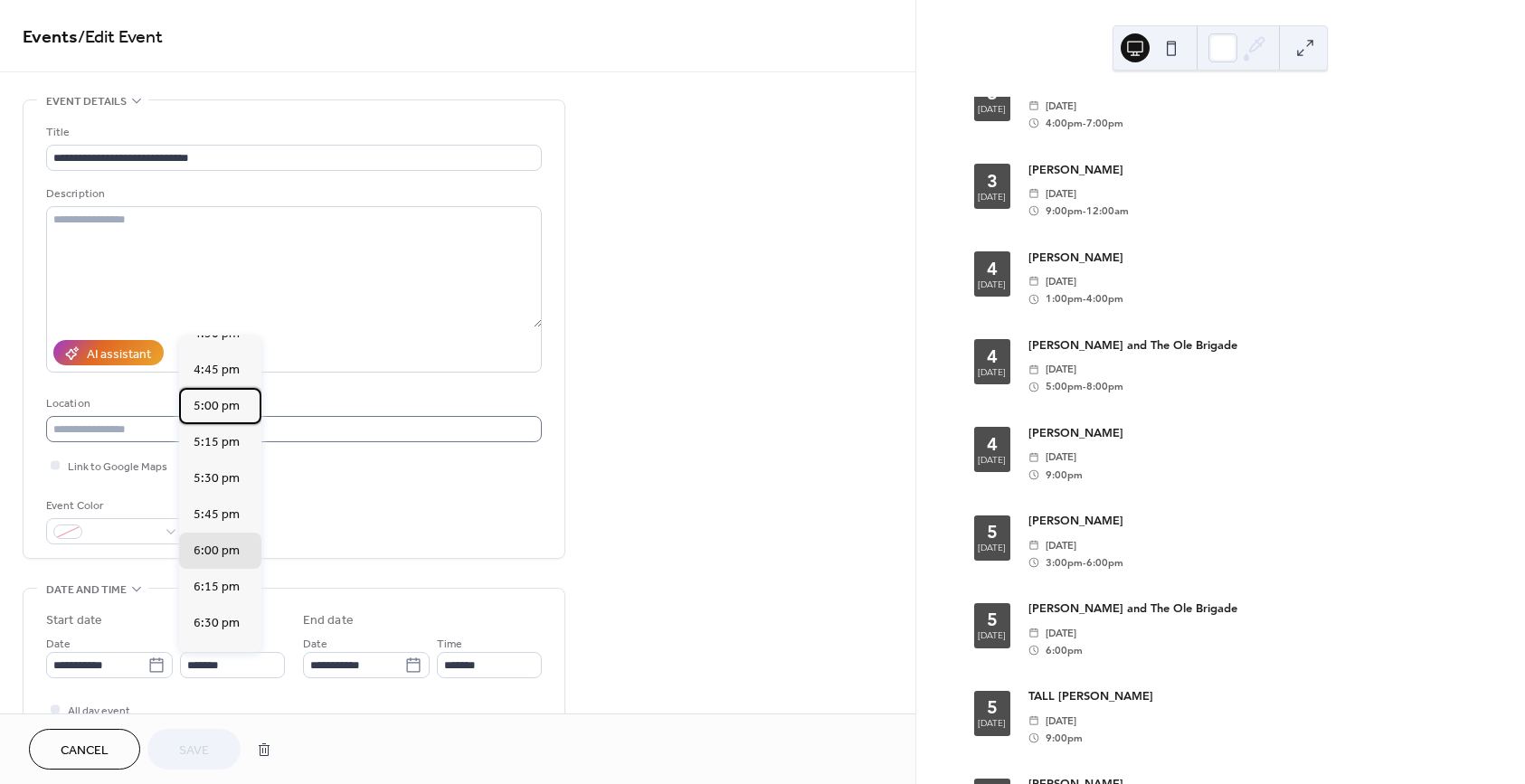 click on "5:00 pm" at bounding box center (216, 406) 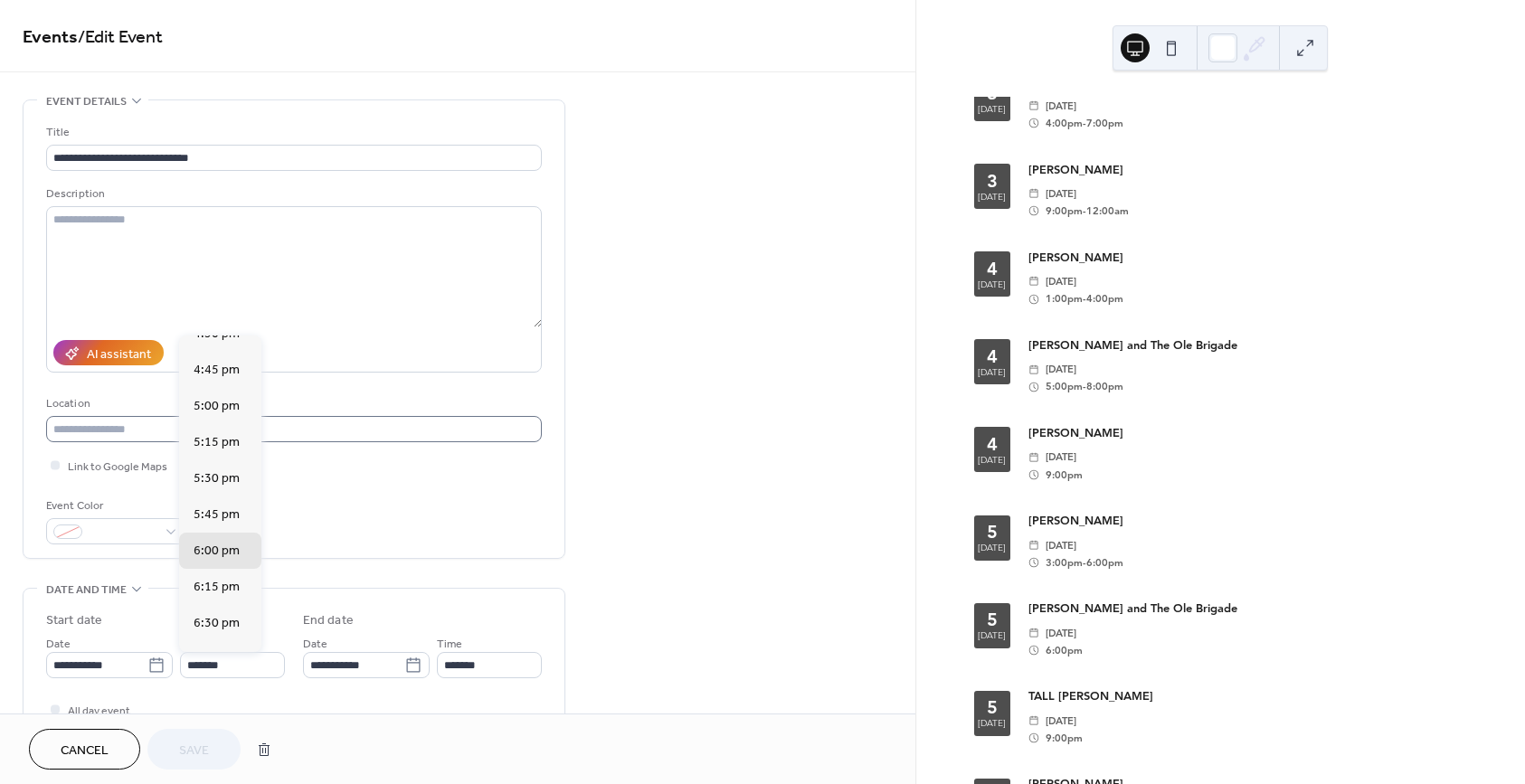 type on "*******" 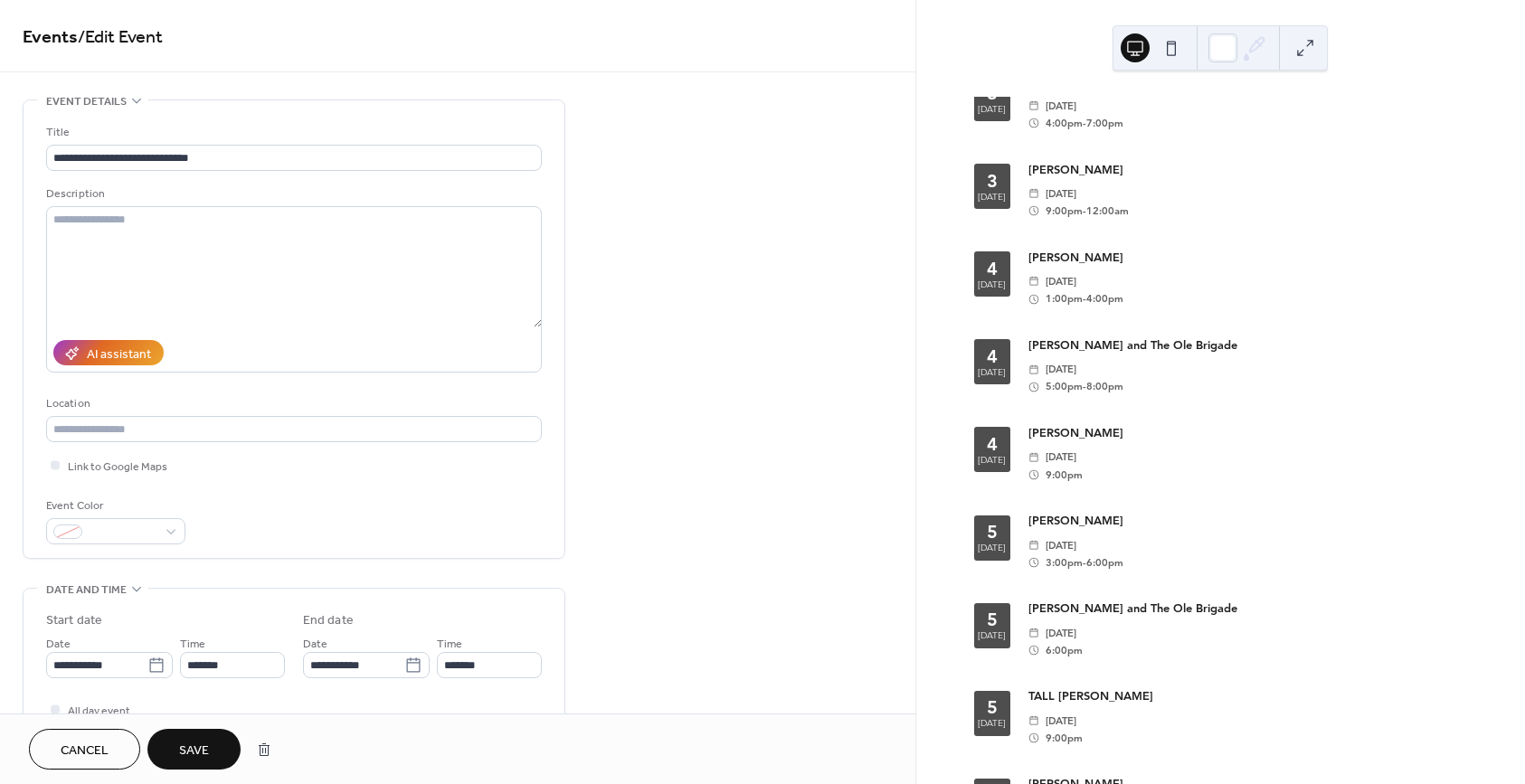 click on "Save" at bounding box center (194, 751) 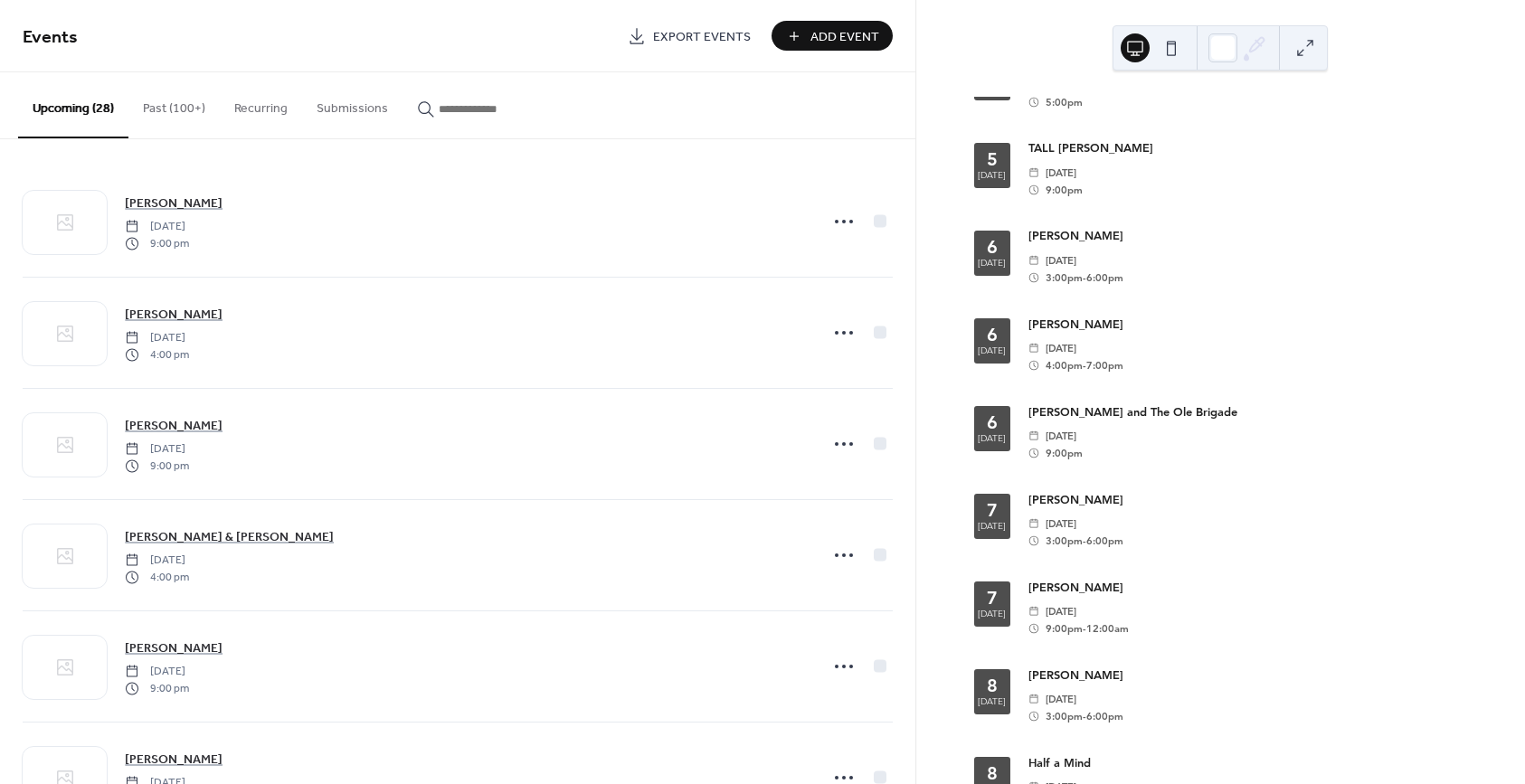 scroll, scrollTop: 811, scrollLeft: 0, axis: vertical 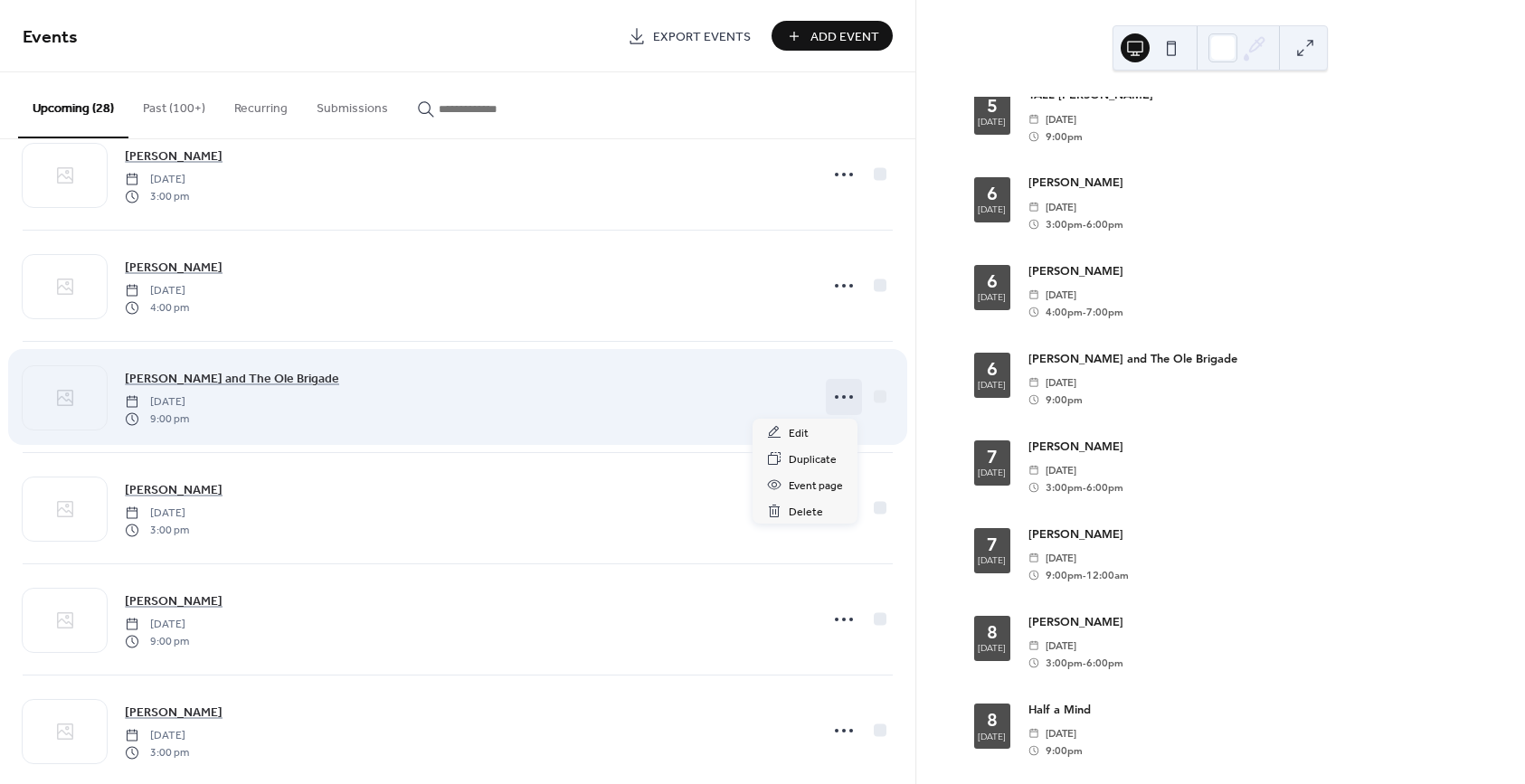click 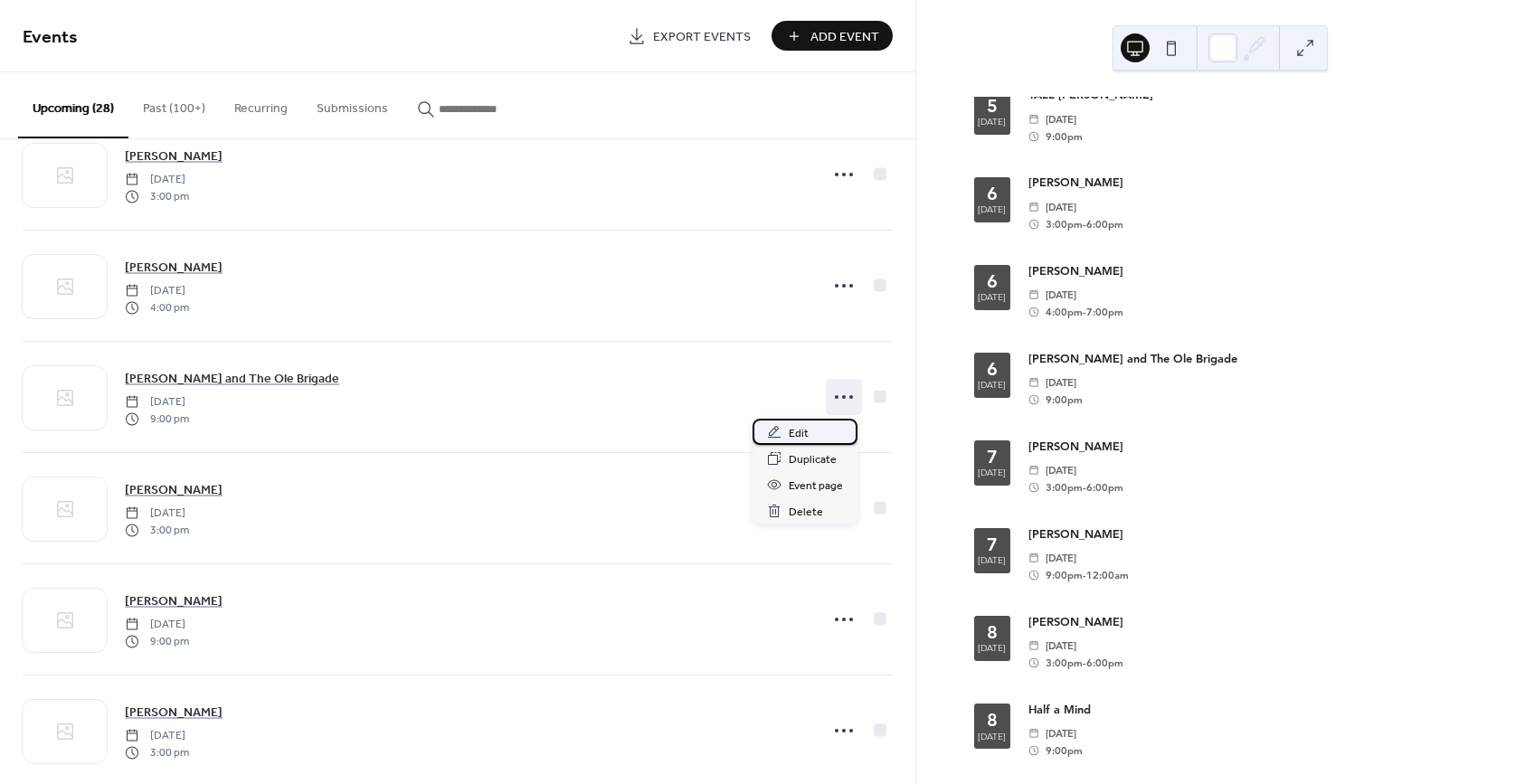 click on "Edit" at bounding box center [799, 433] 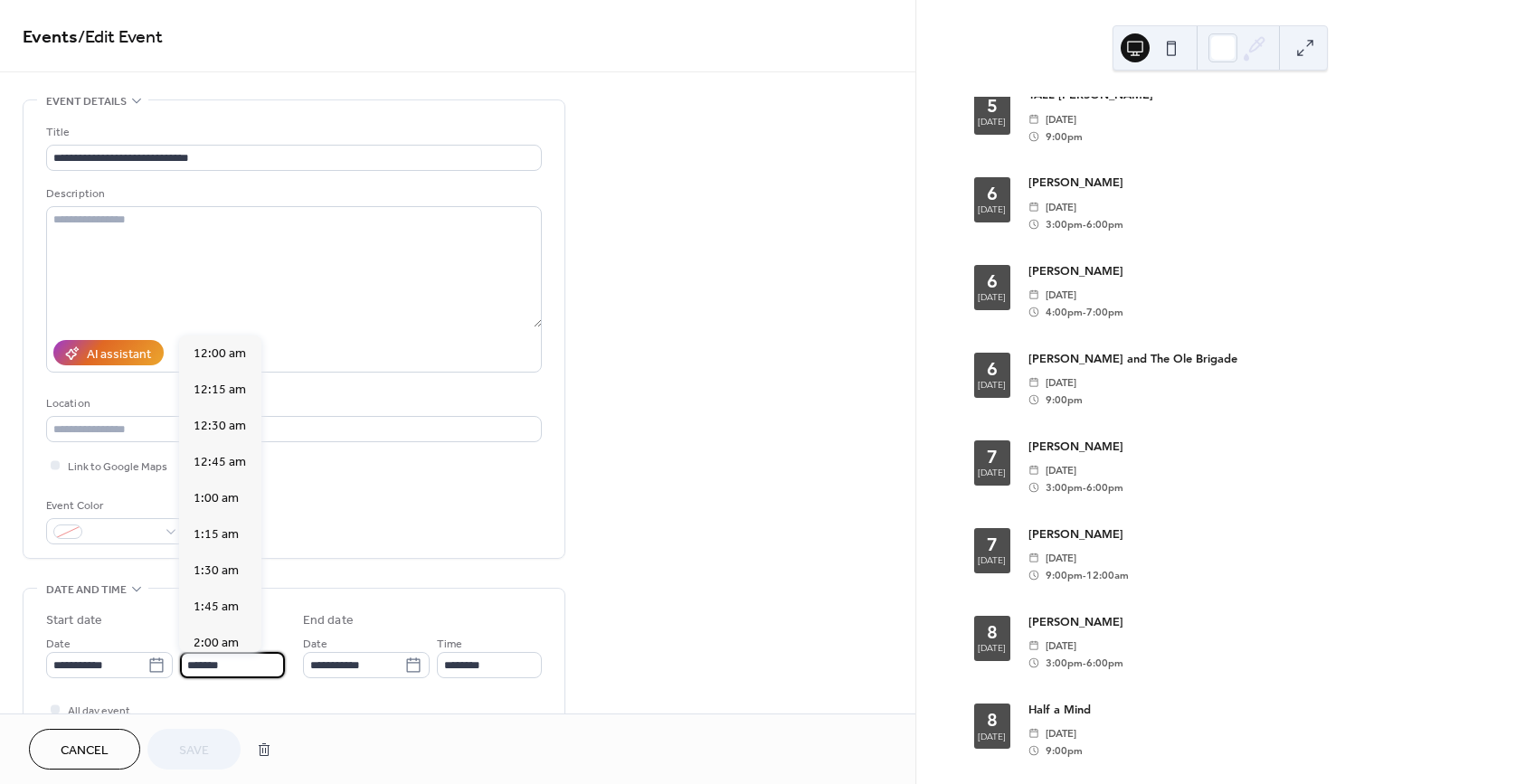click on "*******" at bounding box center [232, 665] 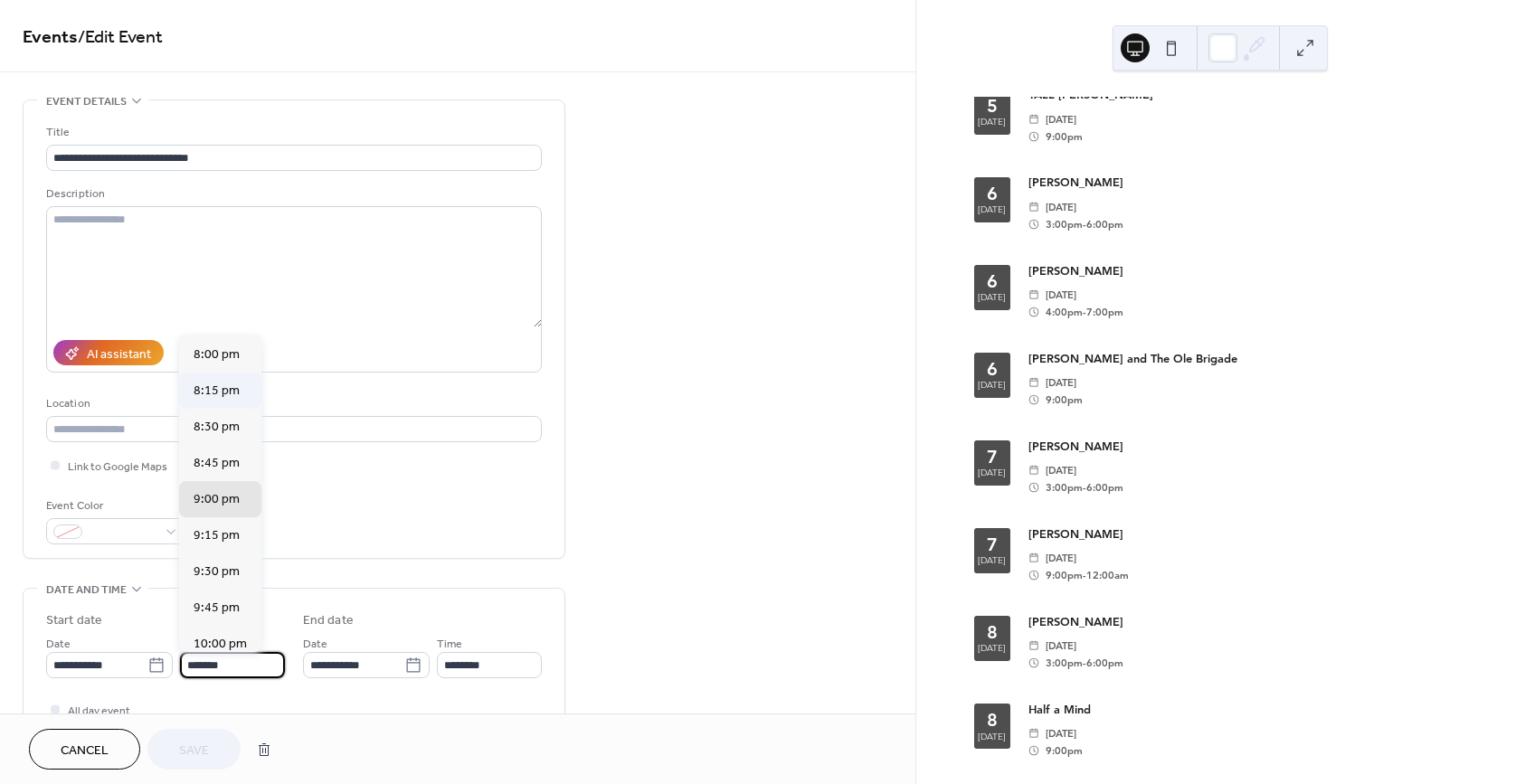 scroll, scrollTop: 2870, scrollLeft: 0, axis: vertical 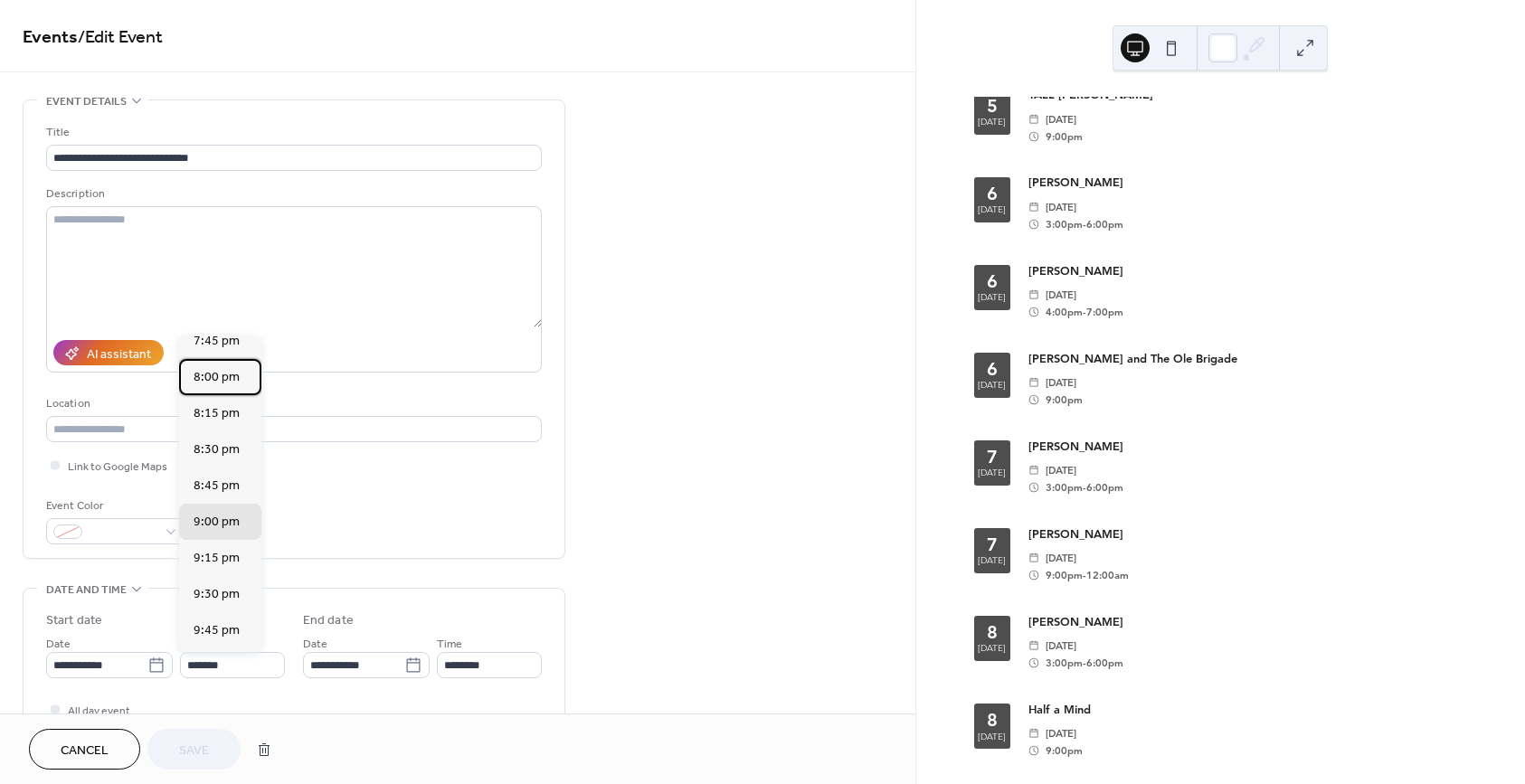 click on "8:00 pm" at bounding box center (216, 377) 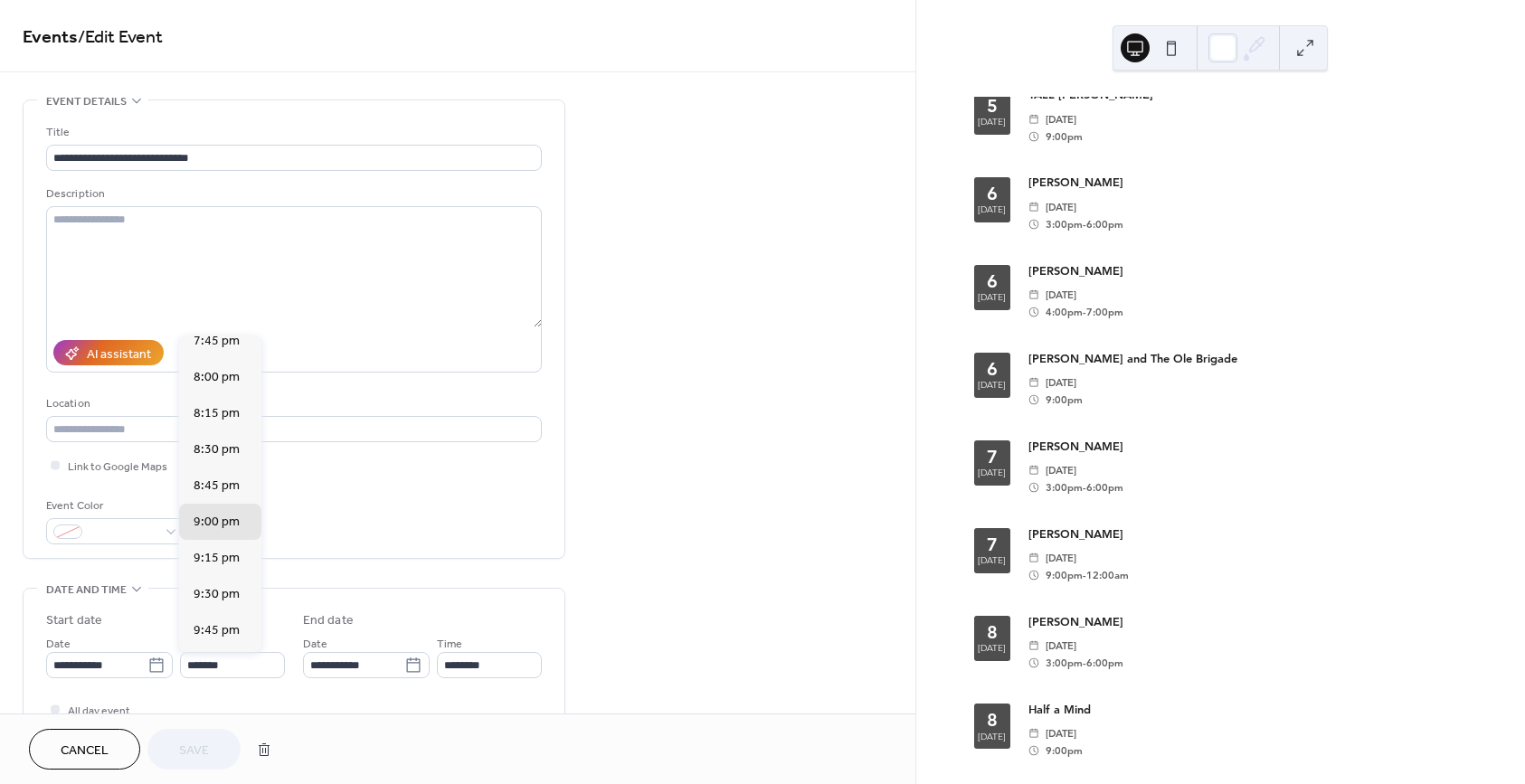 type on "*******" 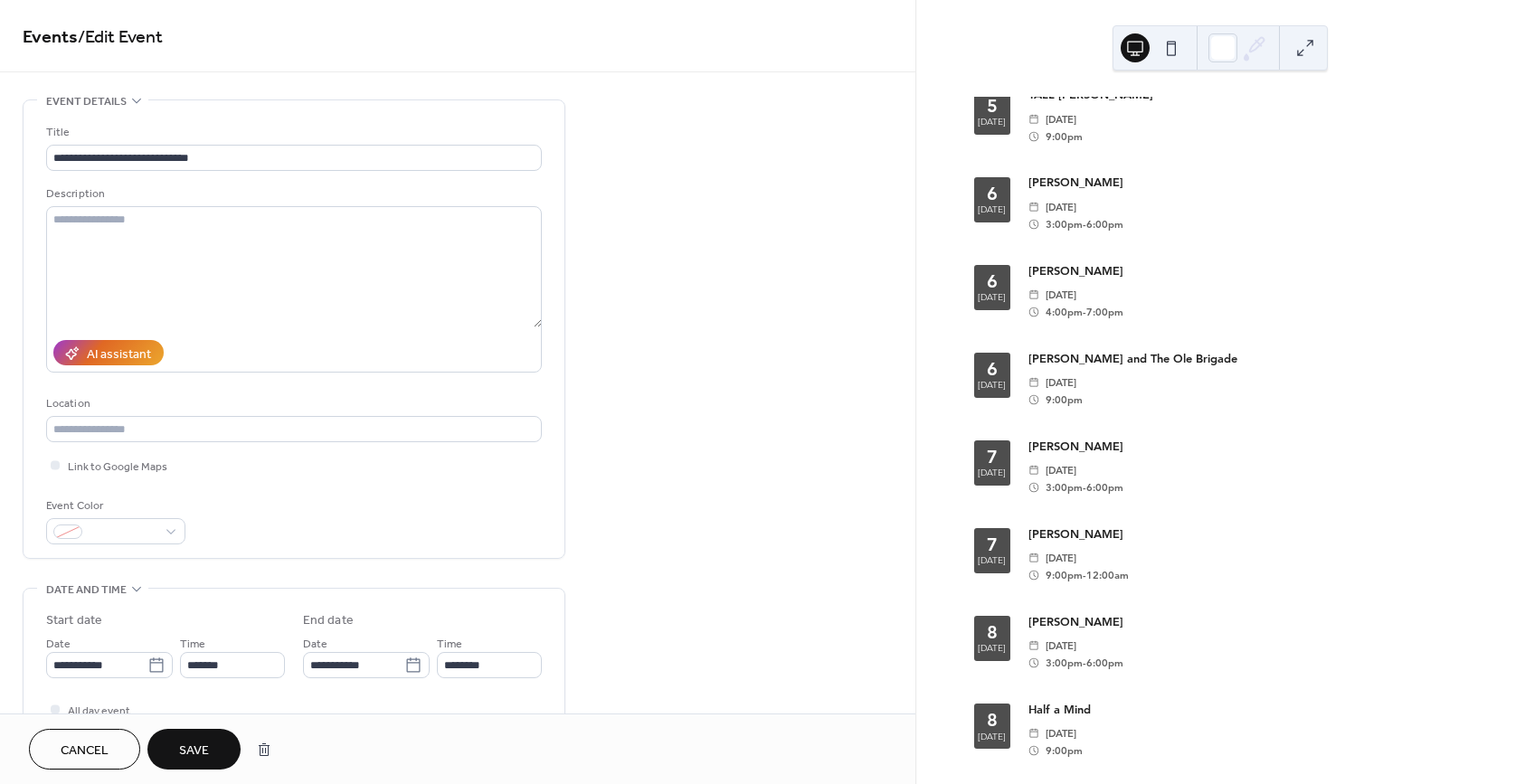 click on "Save" at bounding box center (194, 751) 